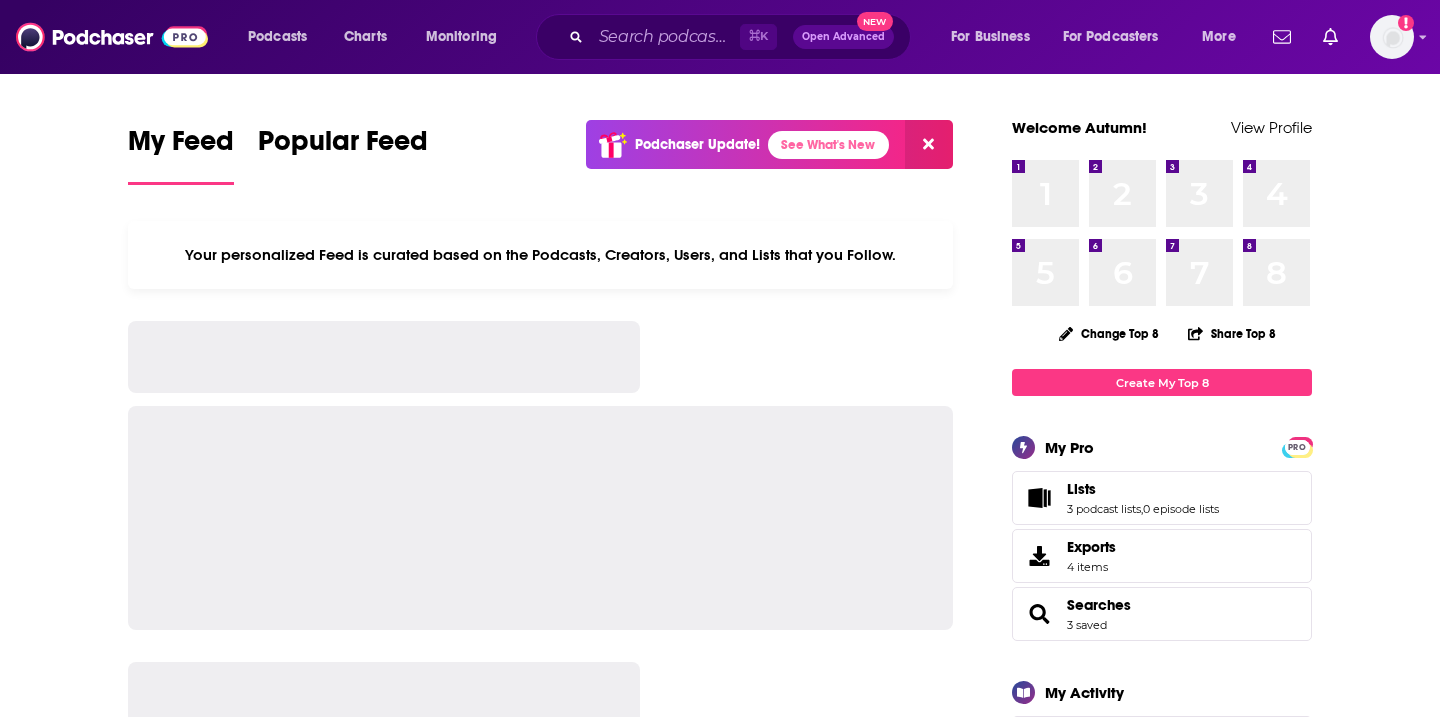 scroll, scrollTop: 0, scrollLeft: 0, axis: both 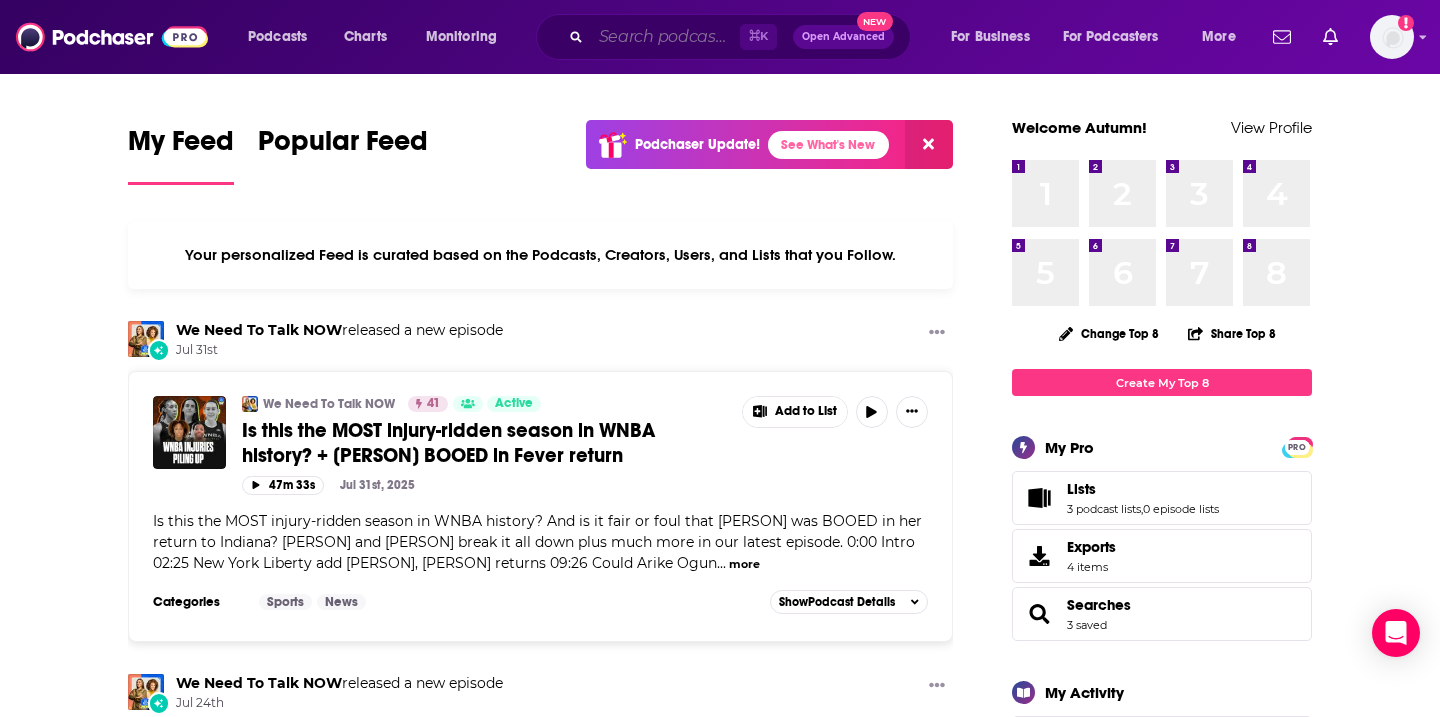 click at bounding box center (665, 37) 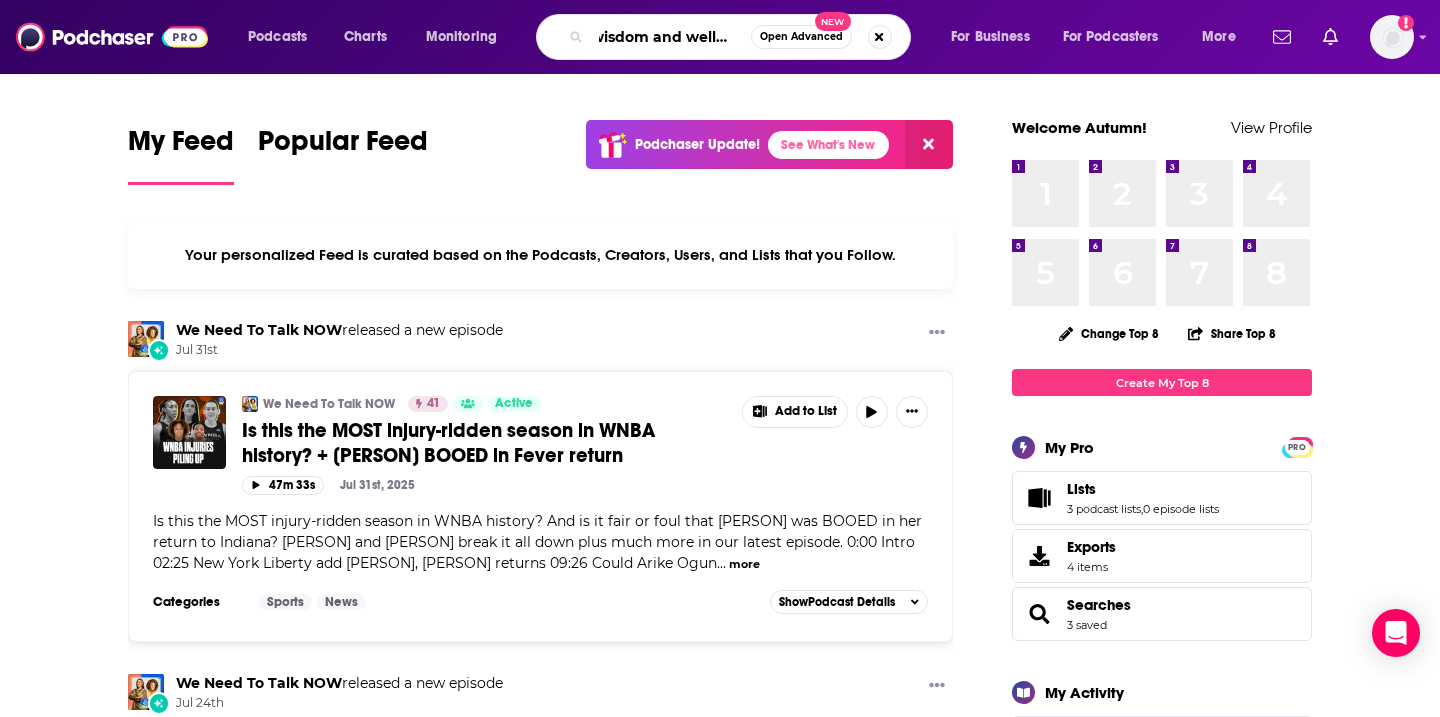 scroll, scrollTop: 0, scrollLeft: 16, axis: horizontal 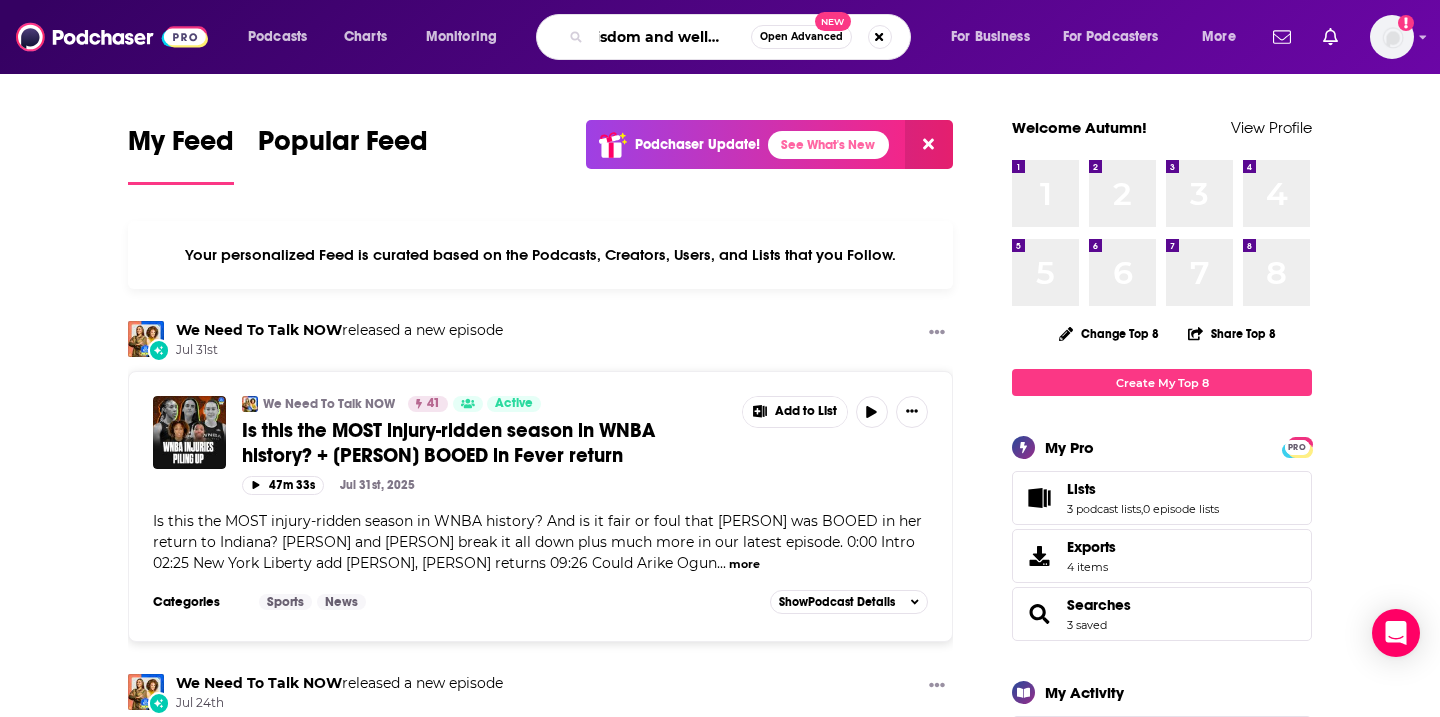 type on "wisdom and wellness" 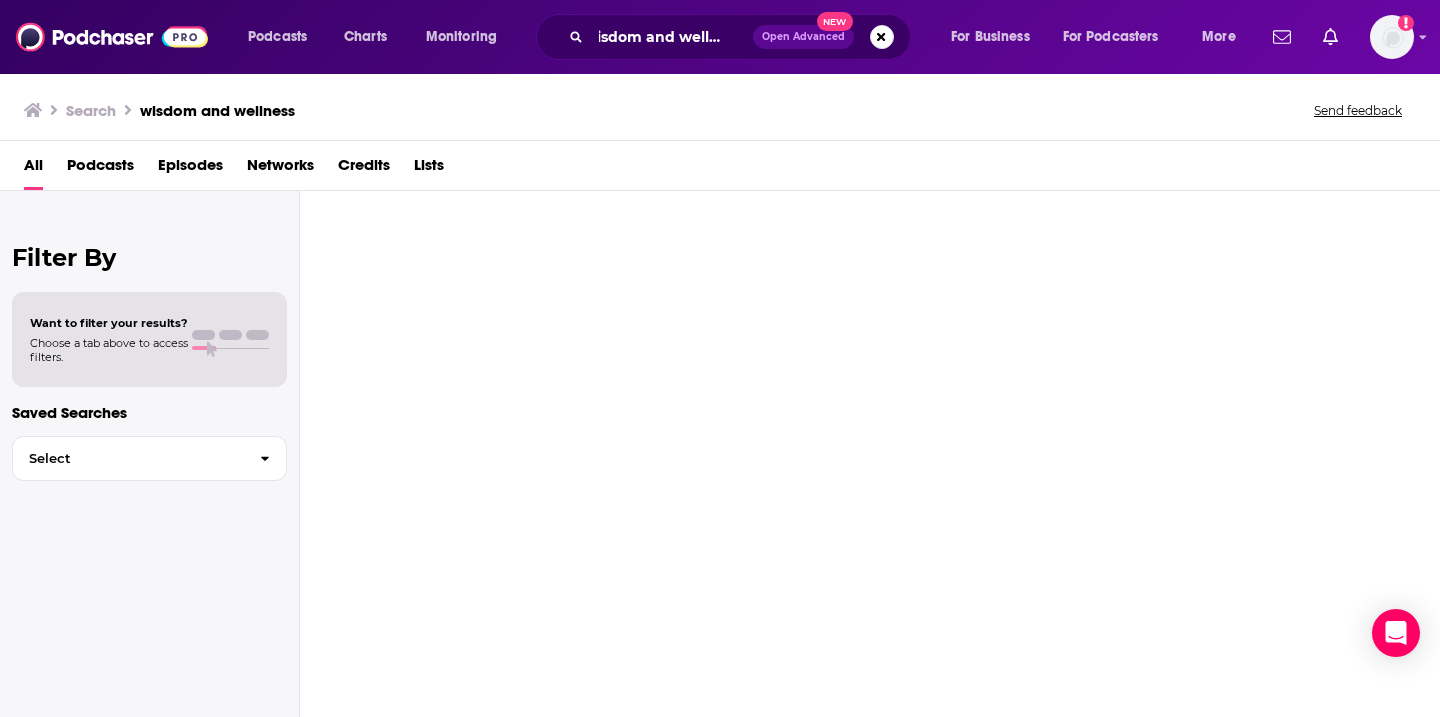 scroll, scrollTop: 0, scrollLeft: 0, axis: both 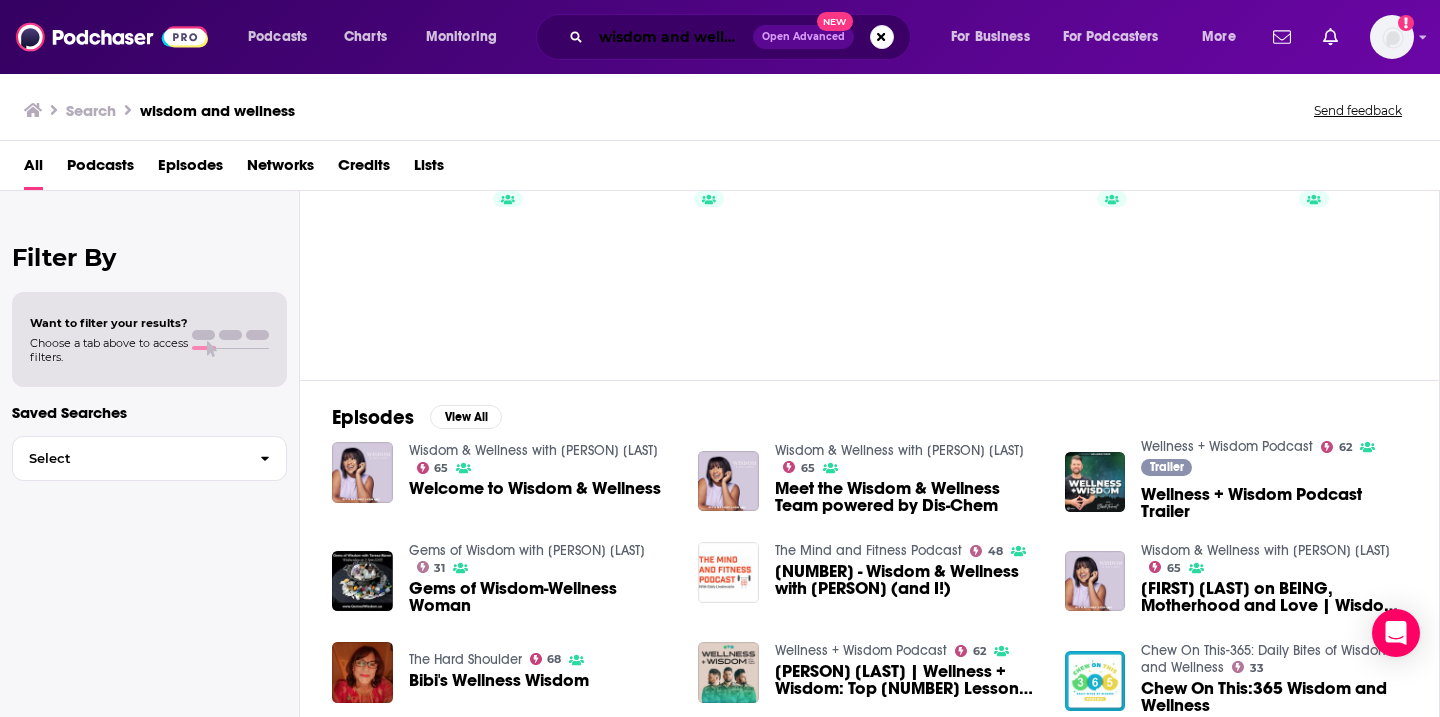 click on "wisdom and wellness" at bounding box center [672, 37] 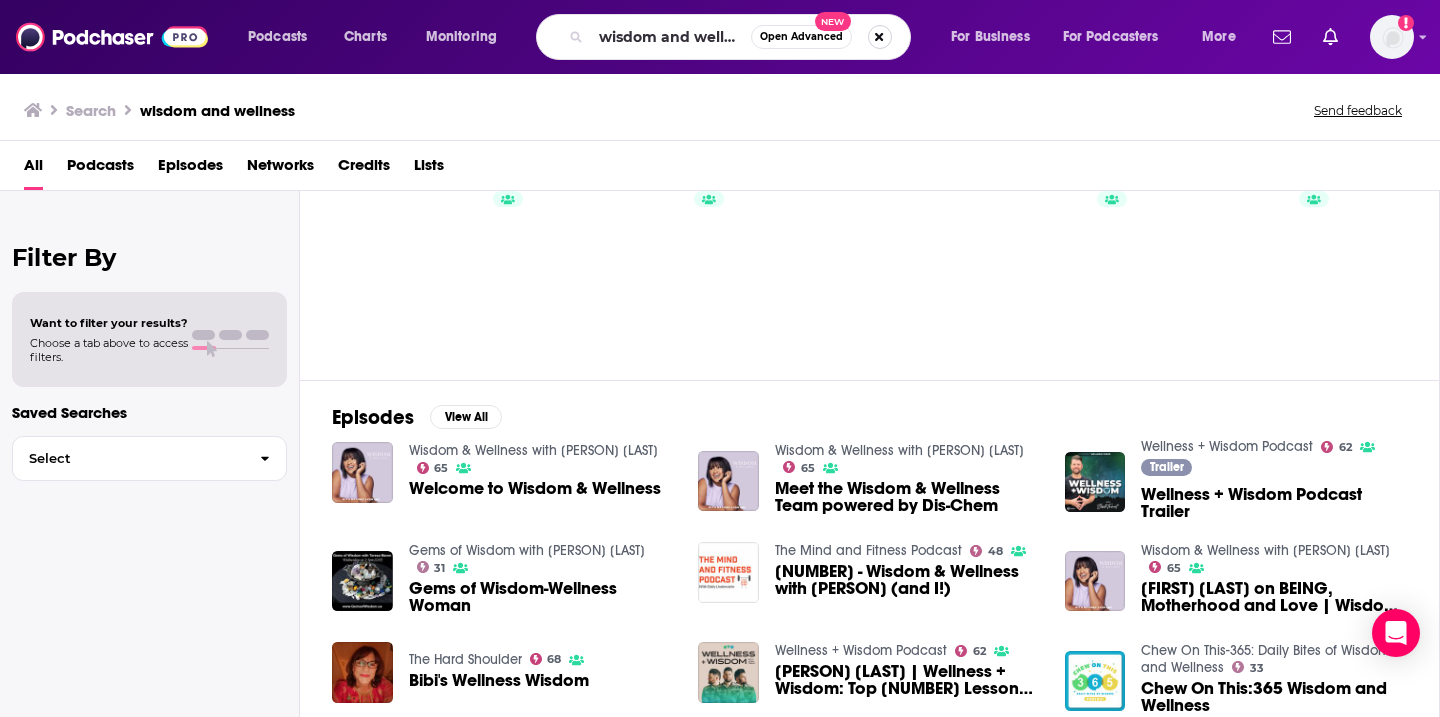 click at bounding box center (880, 37) 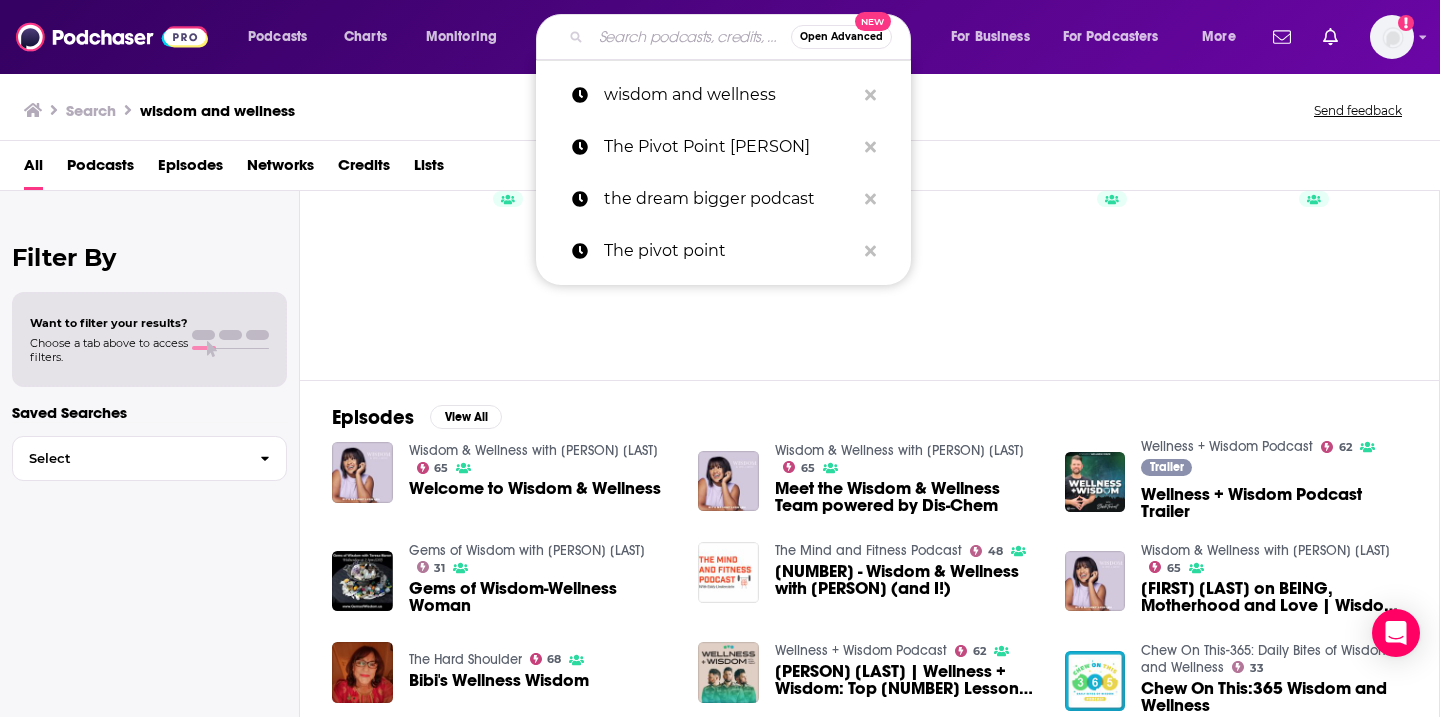 scroll, scrollTop: 0, scrollLeft: 0, axis: both 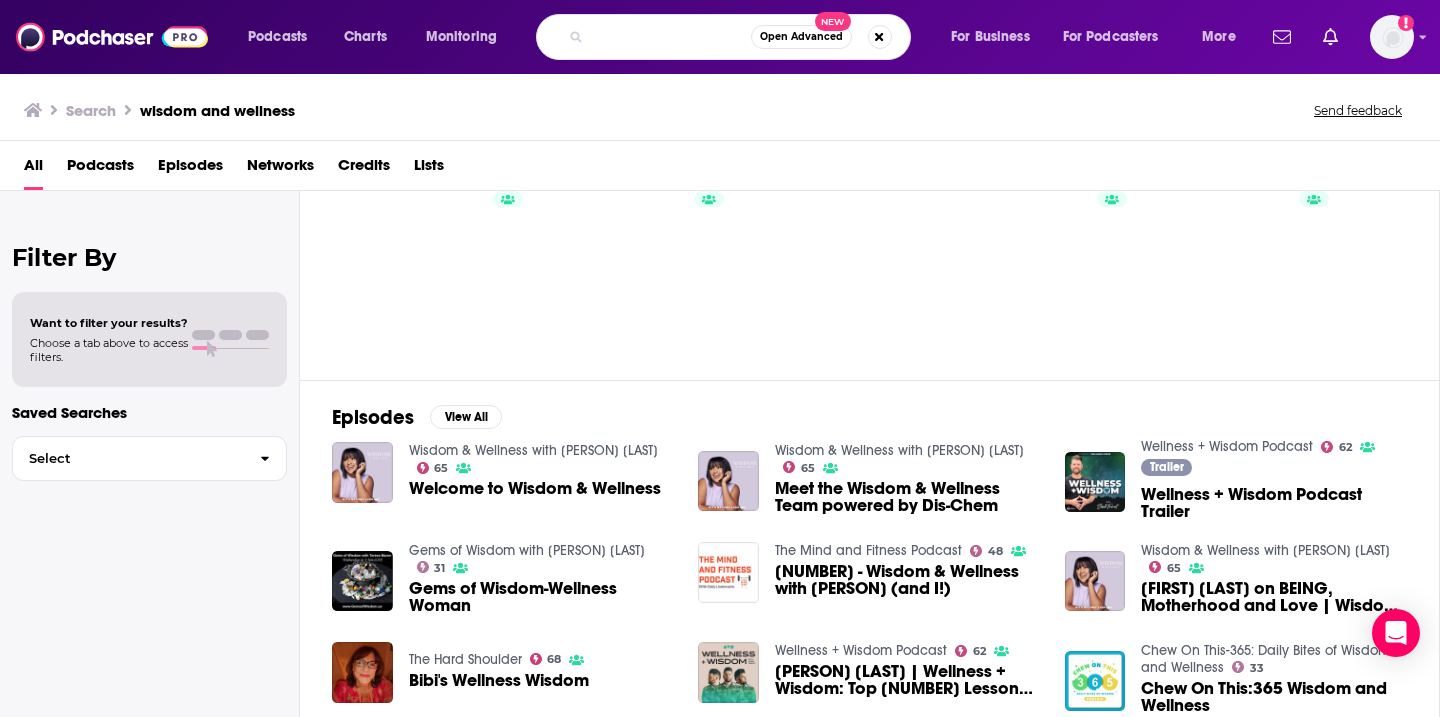 type on "The Gut’s Role in Mood, Immunity & Metabolism w. Dr. Vivek Lal" 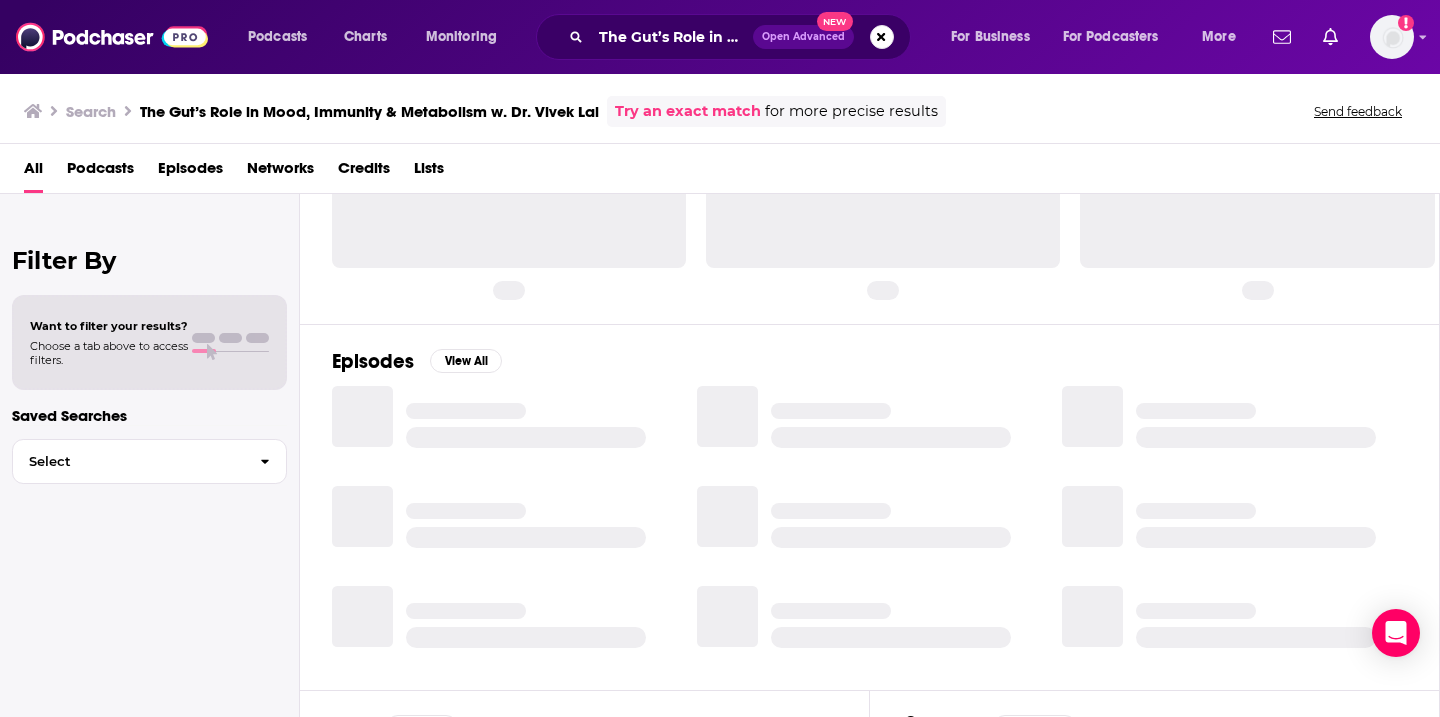 scroll, scrollTop: 0, scrollLeft: 0, axis: both 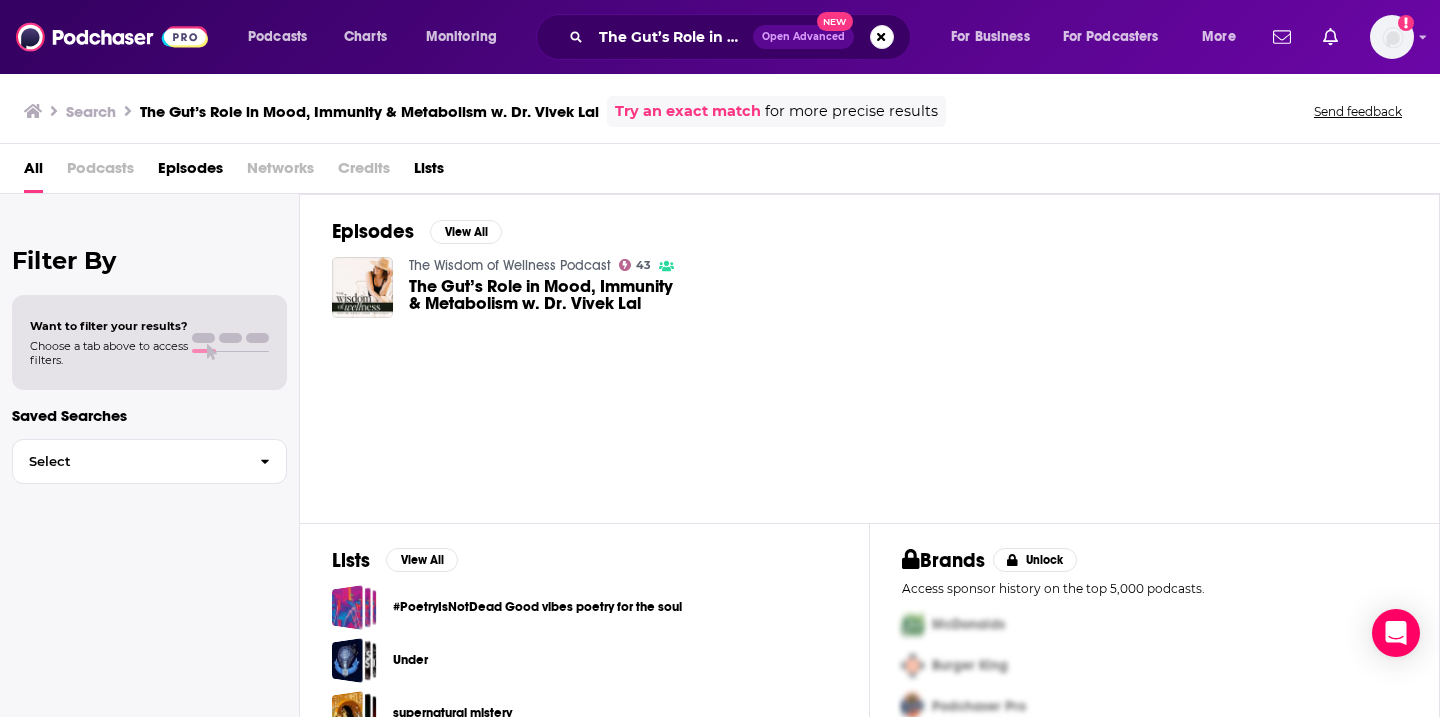 click on "The Gut’s Role in Mood, Immunity & Metabolism w. Dr. Vivek Lal" at bounding box center [542, 295] 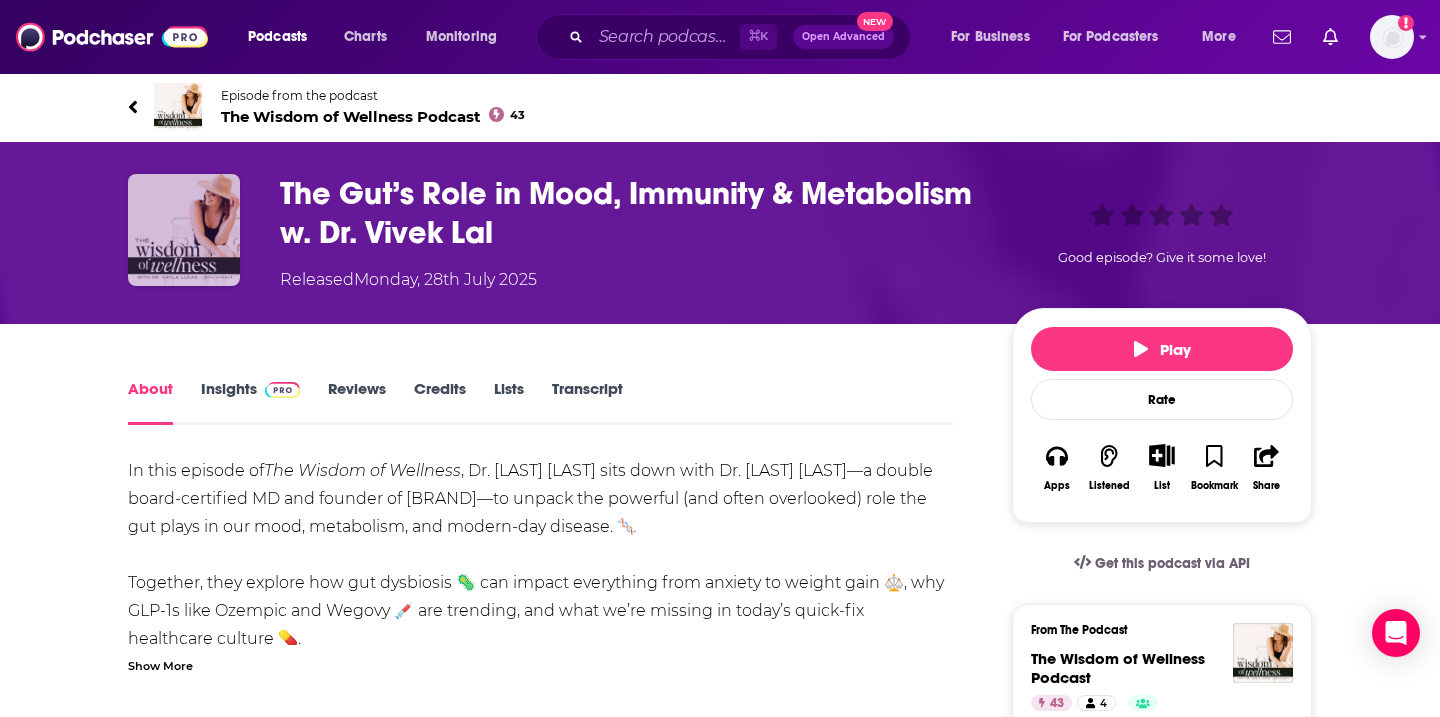 click at bounding box center [184, 230] 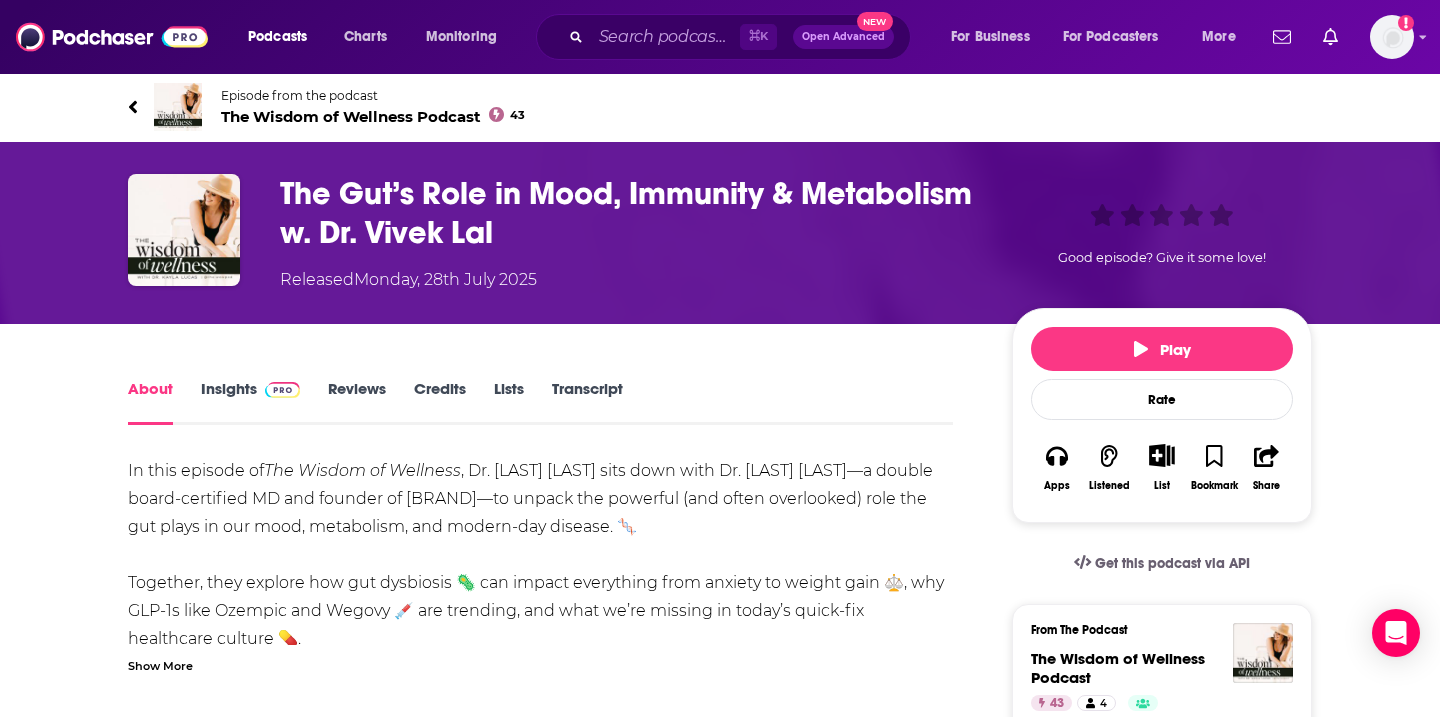 click on "Insights" at bounding box center (250, 402) 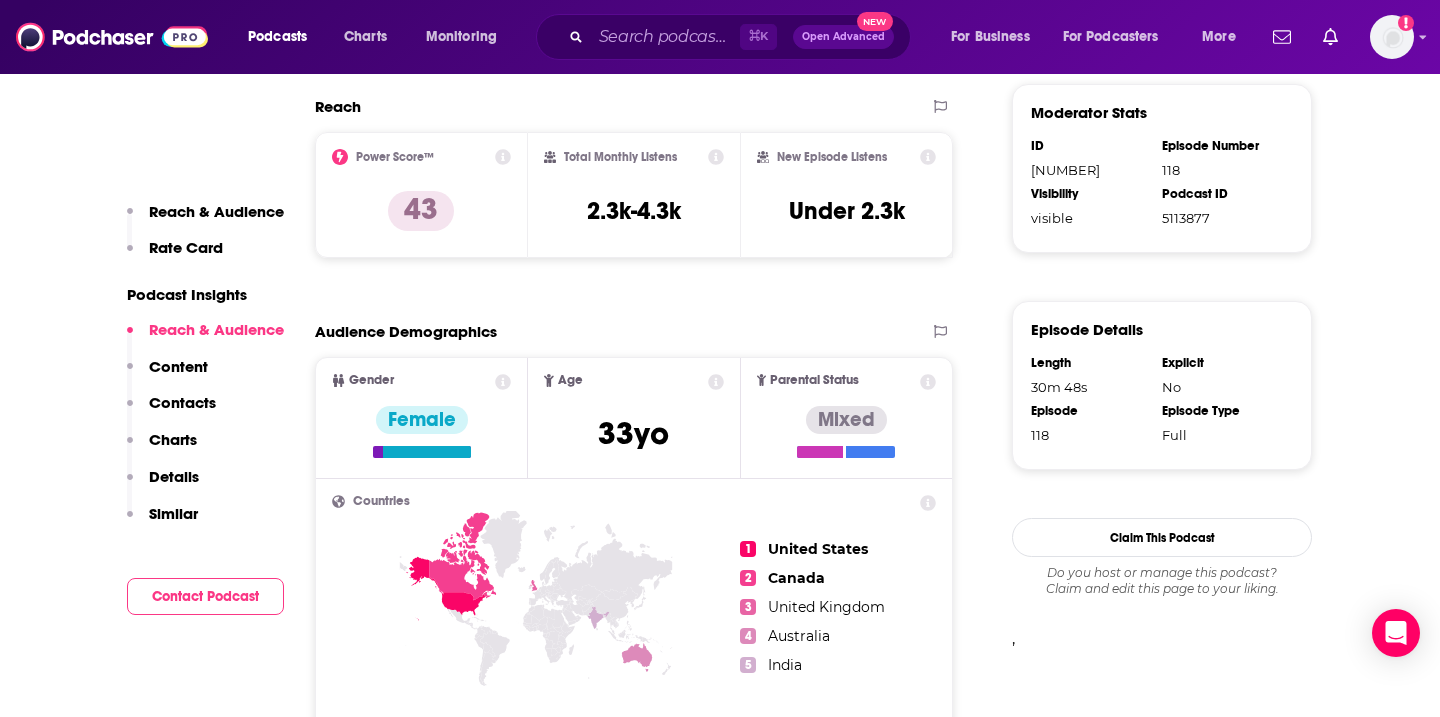 scroll, scrollTop: 1195, scrollLeft: 0, axis: vertical 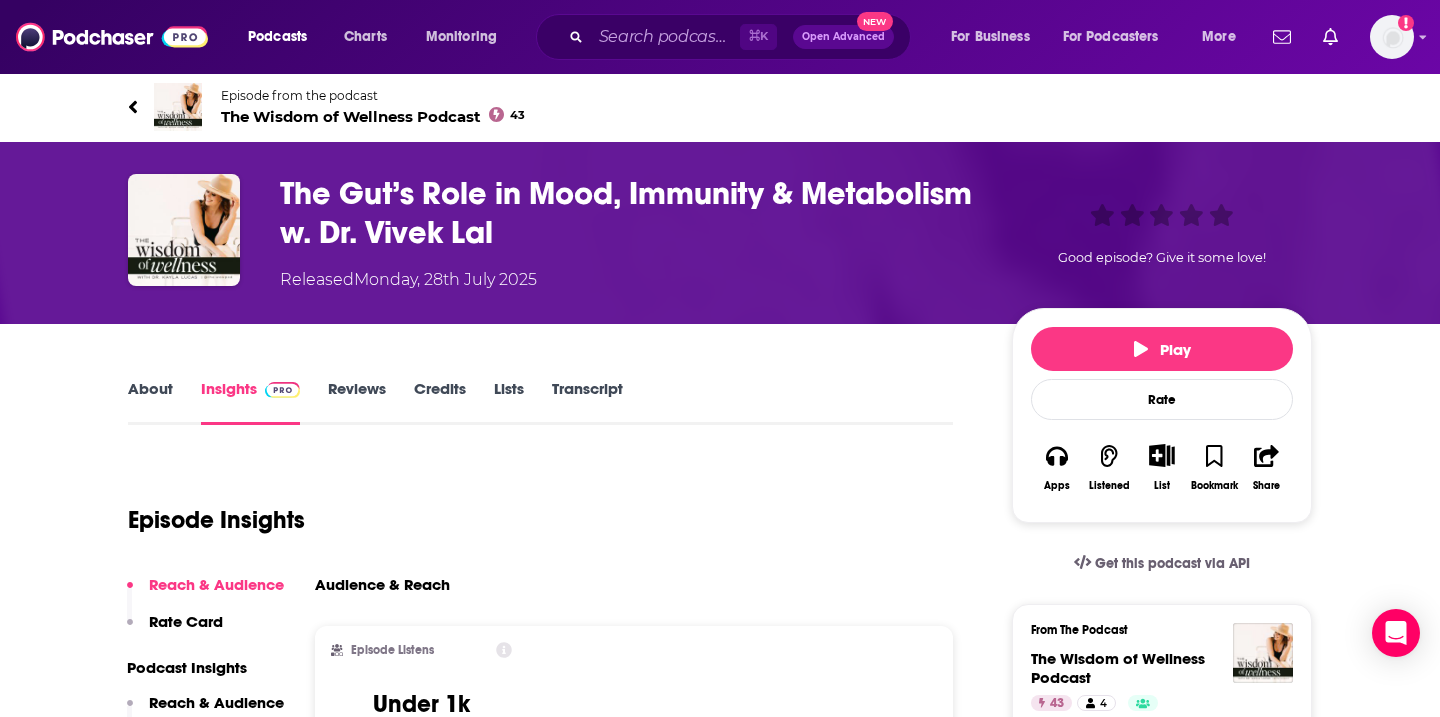 click on "About" at bounding box center (150, 402) 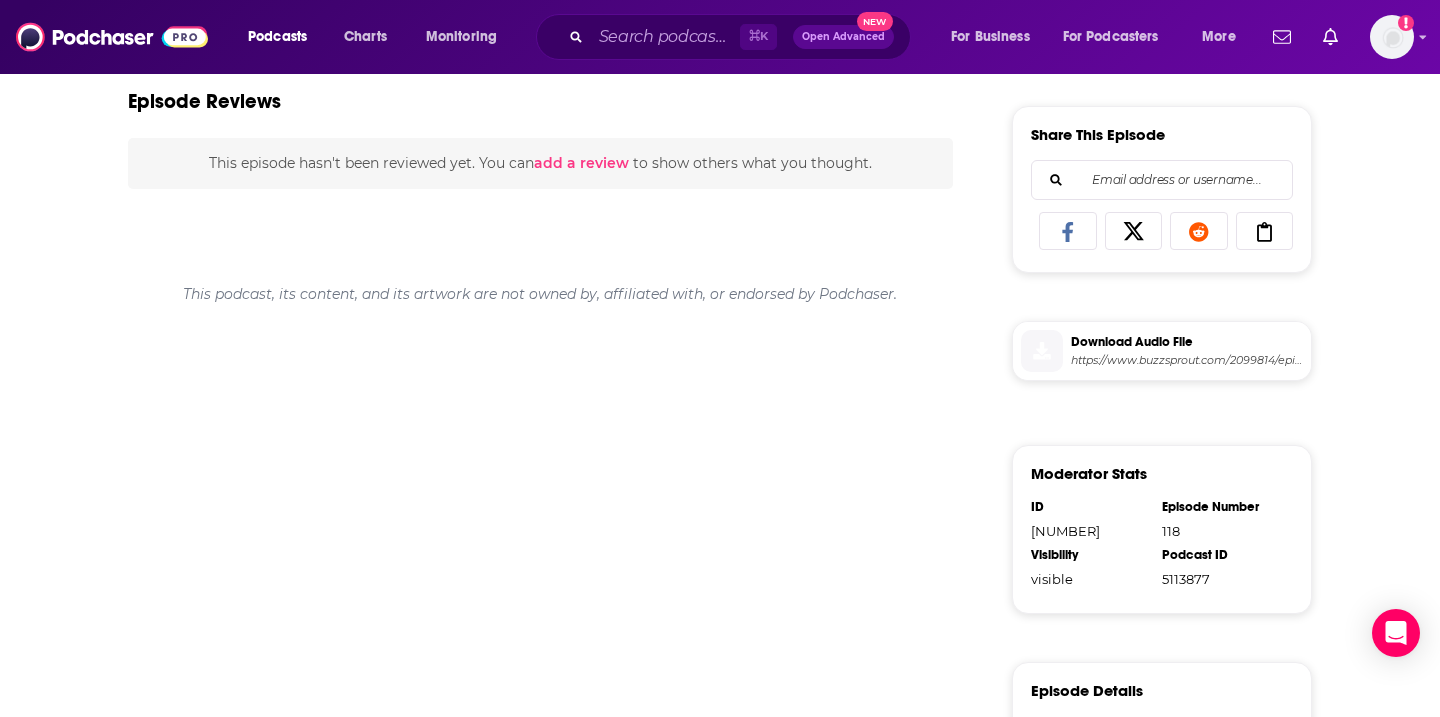 scroll, scrollTop: 0, scrollLeft: 0, axis: both 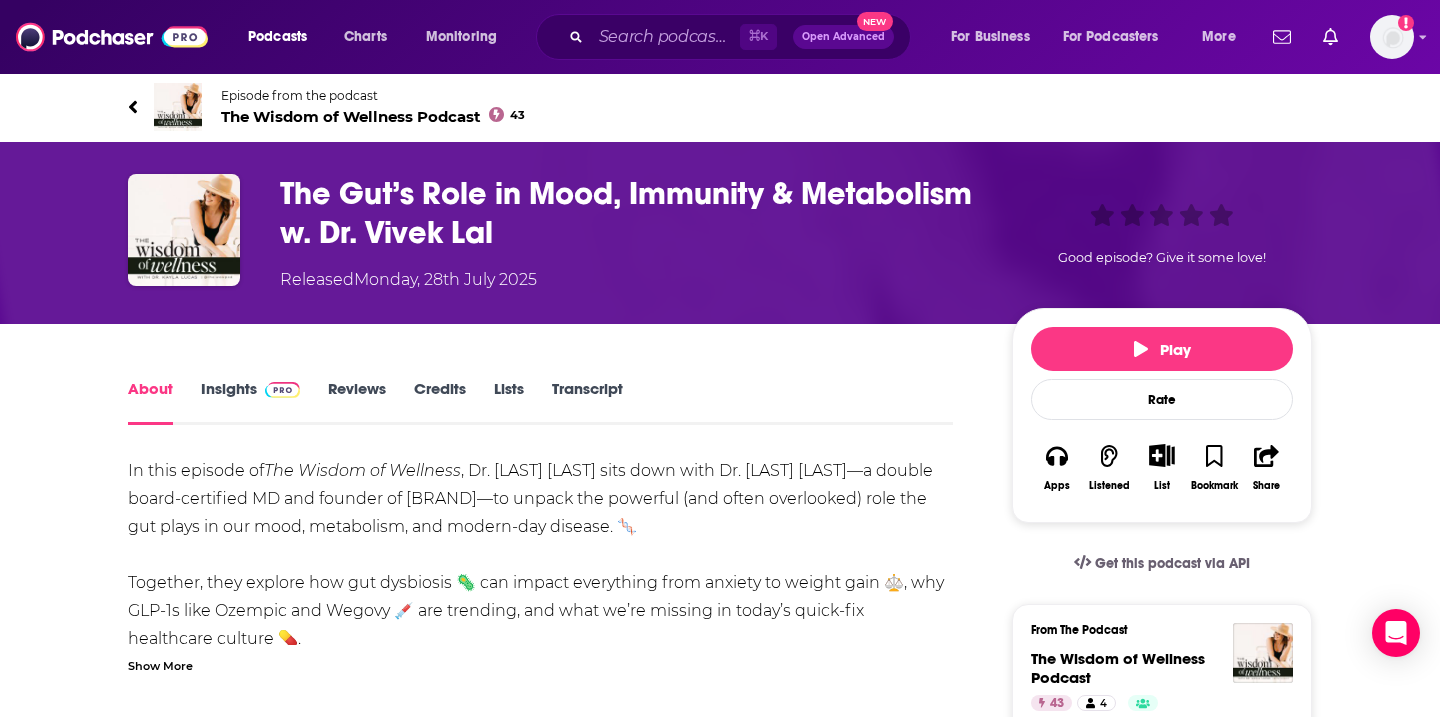 click on "The Wisdom of Wellness Podcast 43" at bounding box center (373, 116) 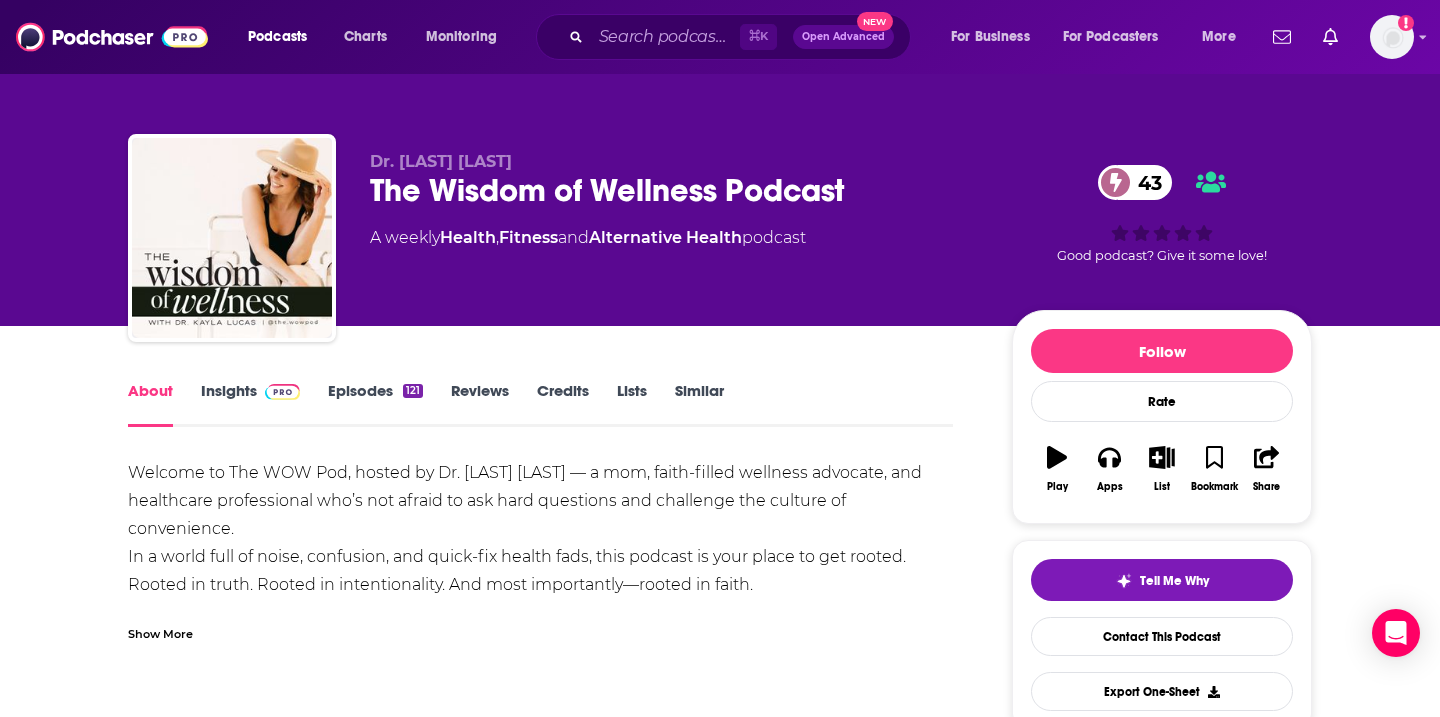 click on "Episodes 121" at bounding box center [375, 404] 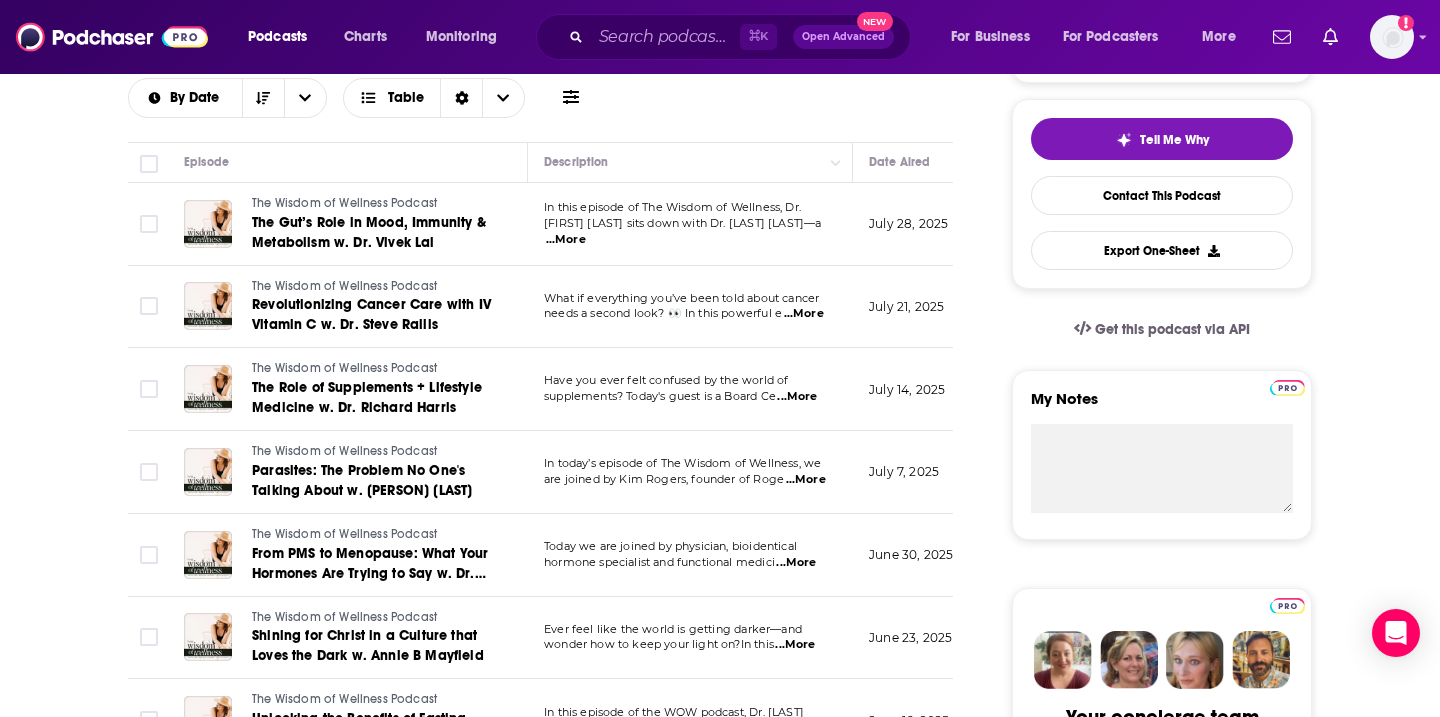 scroll, scrollTop: 443, scrollLeft: 0, axis: vertical 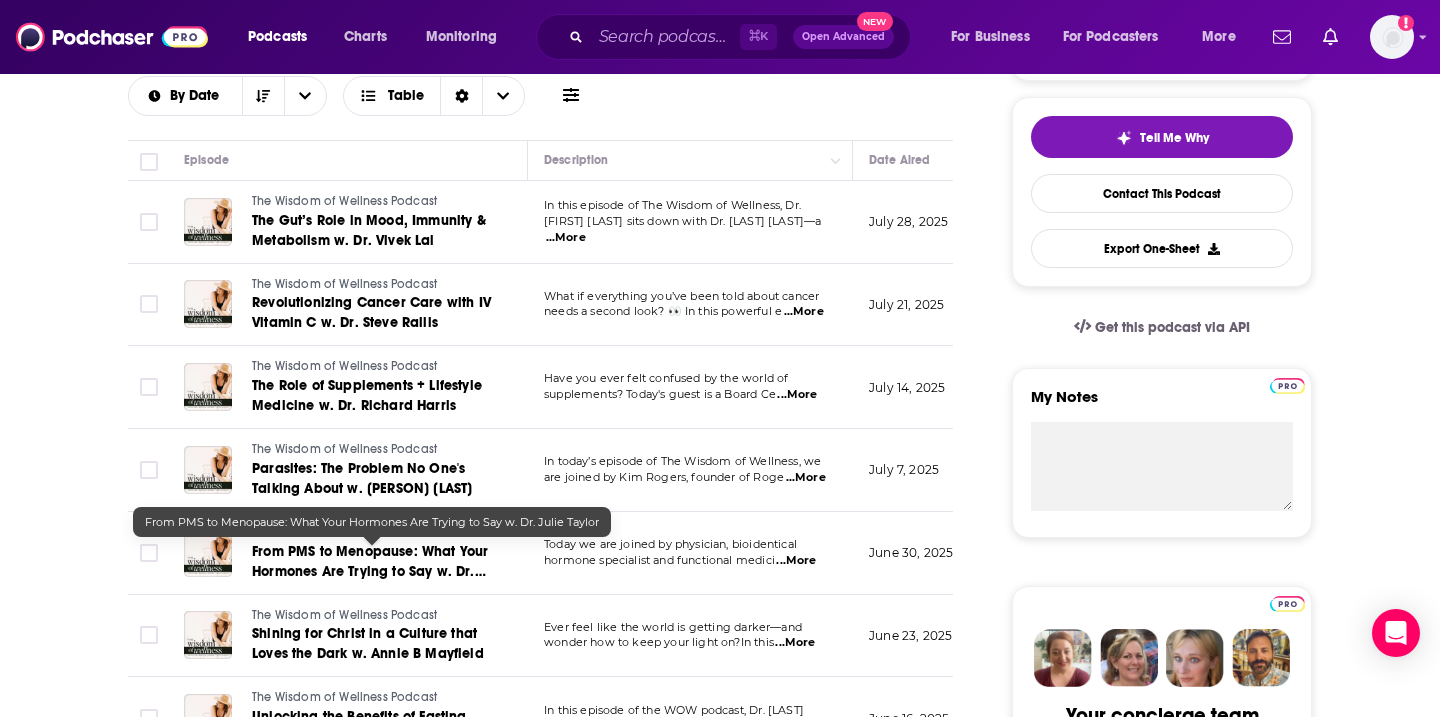 click on "From PMS to Menopause: What Your Hormones Are Trying to Say w. Dr. Julie Taylor" at bounding box center (370, 571) 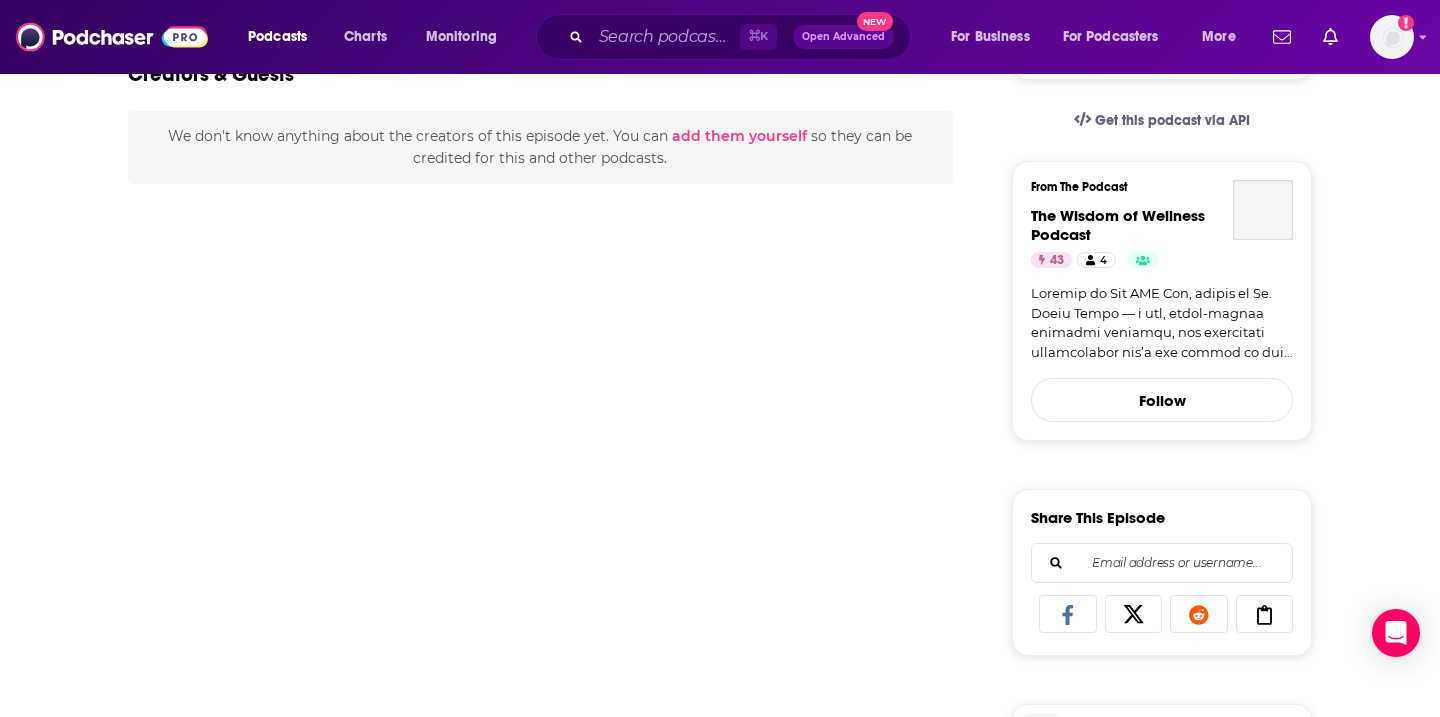 scroll, scrollTop: 0, scrollLeft: 0, axis: both 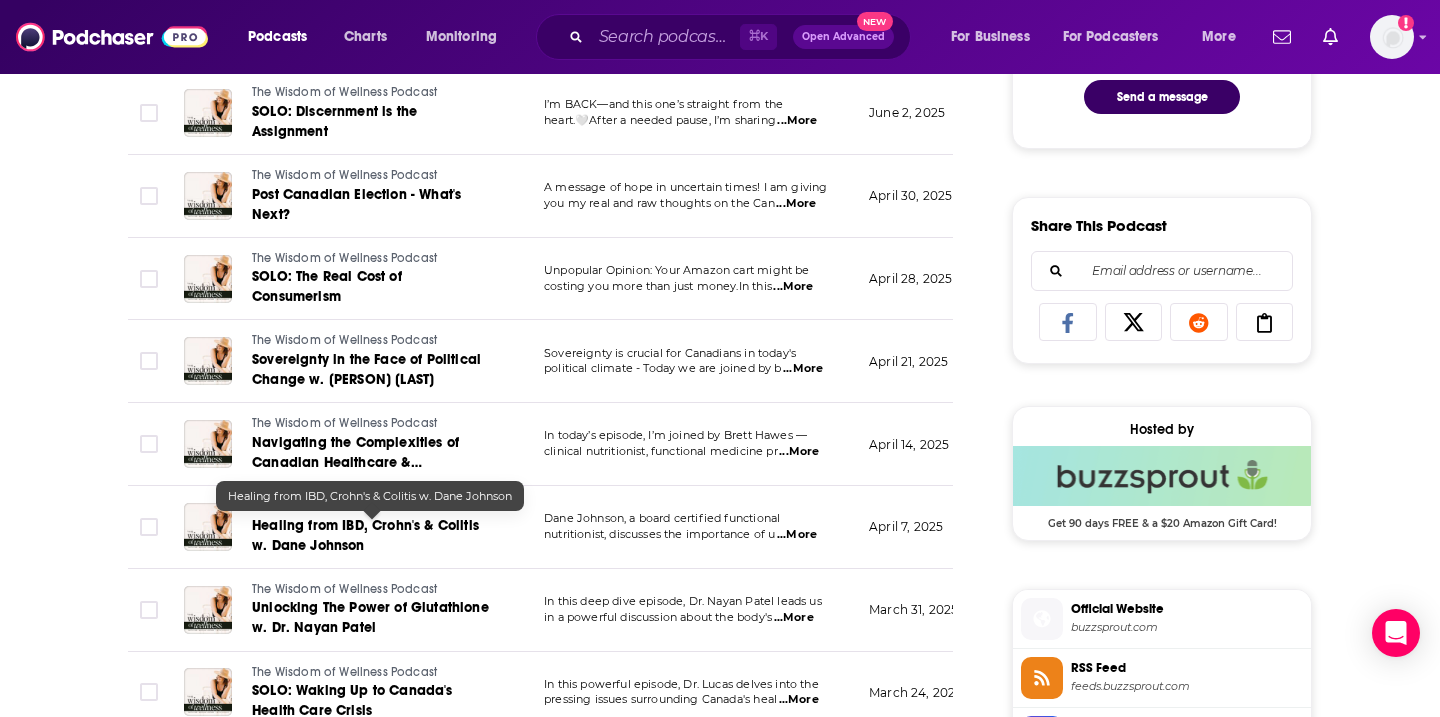 click on "Healing from IBD, Crohn's & Colitis w. Dane Johnson" at bounding box center [365, 535] 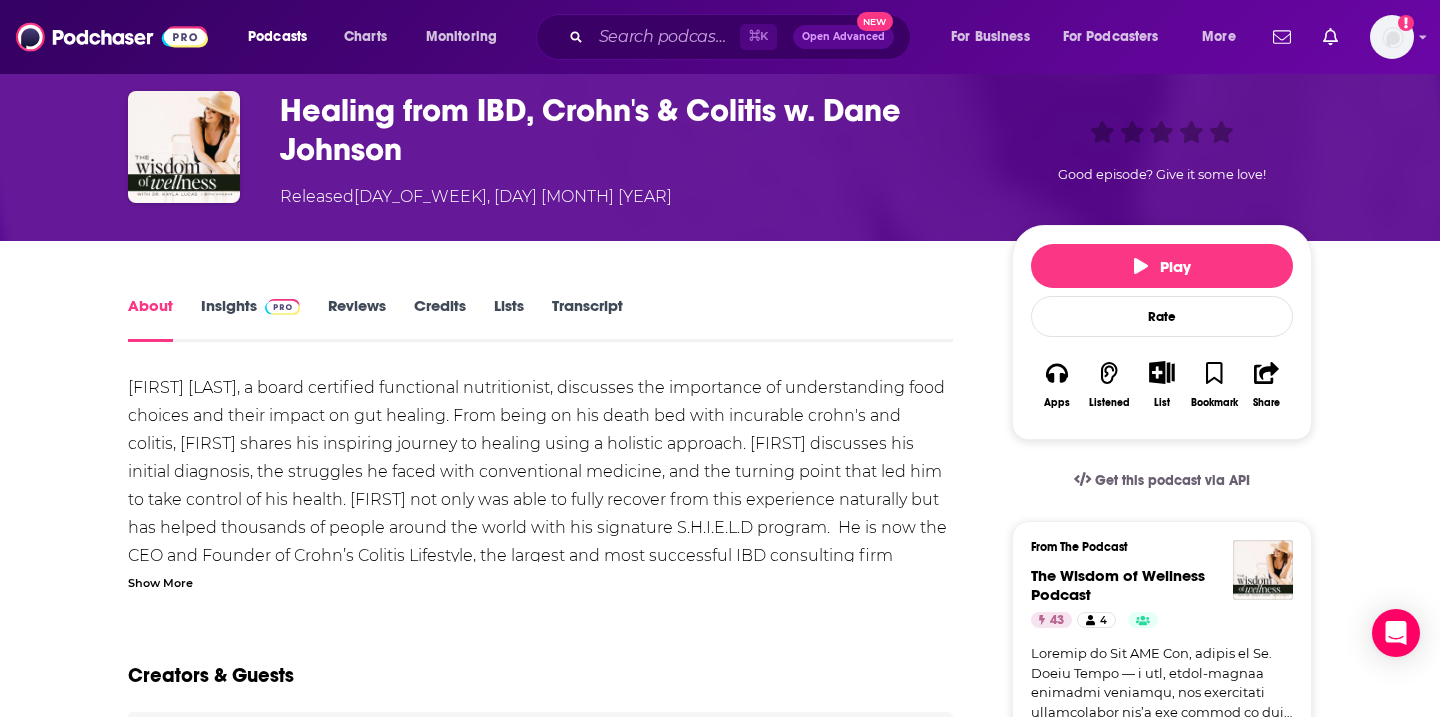scroll, scrollTop: 82, scrollLeft: 0, axis: vertical 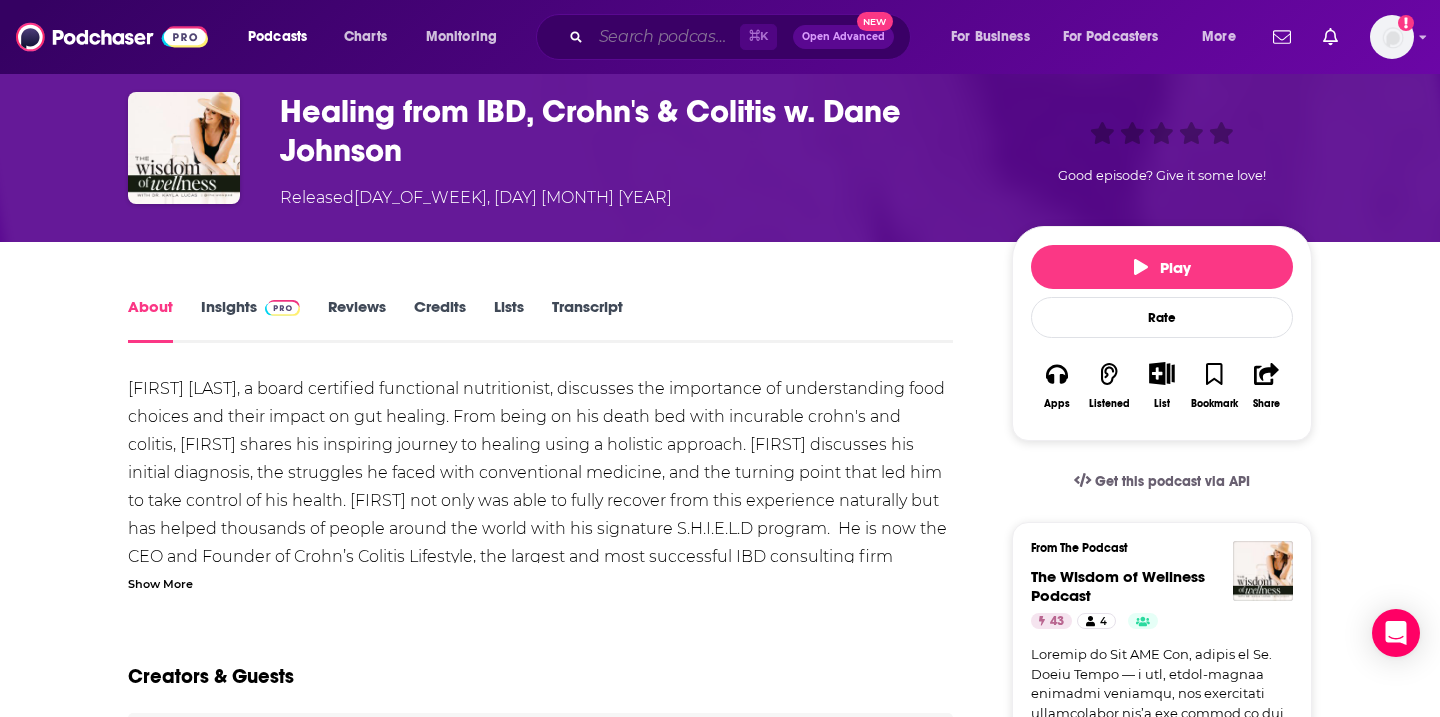 click at bounding box center (665, 37) 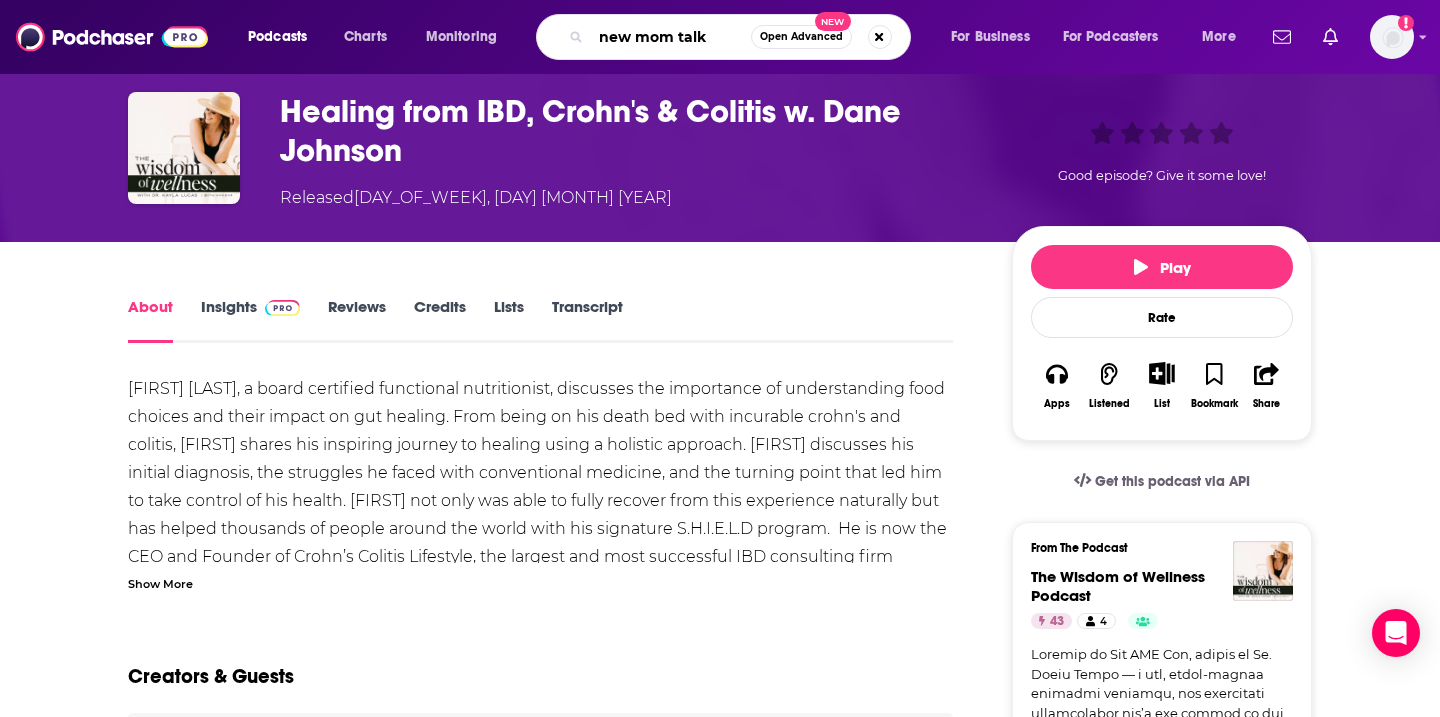 type on "new mom talk" 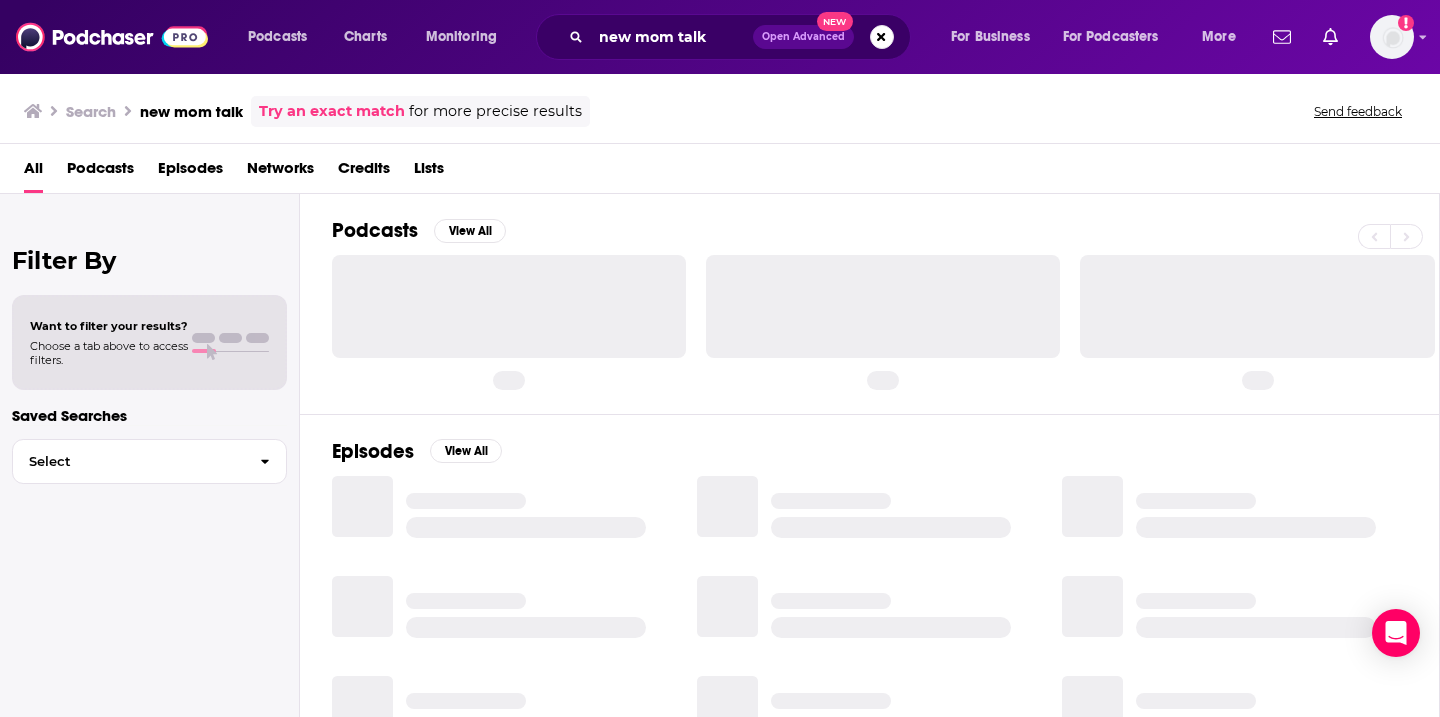 scroll, scrollTop: 0, scrollLeft: 0, axis: both 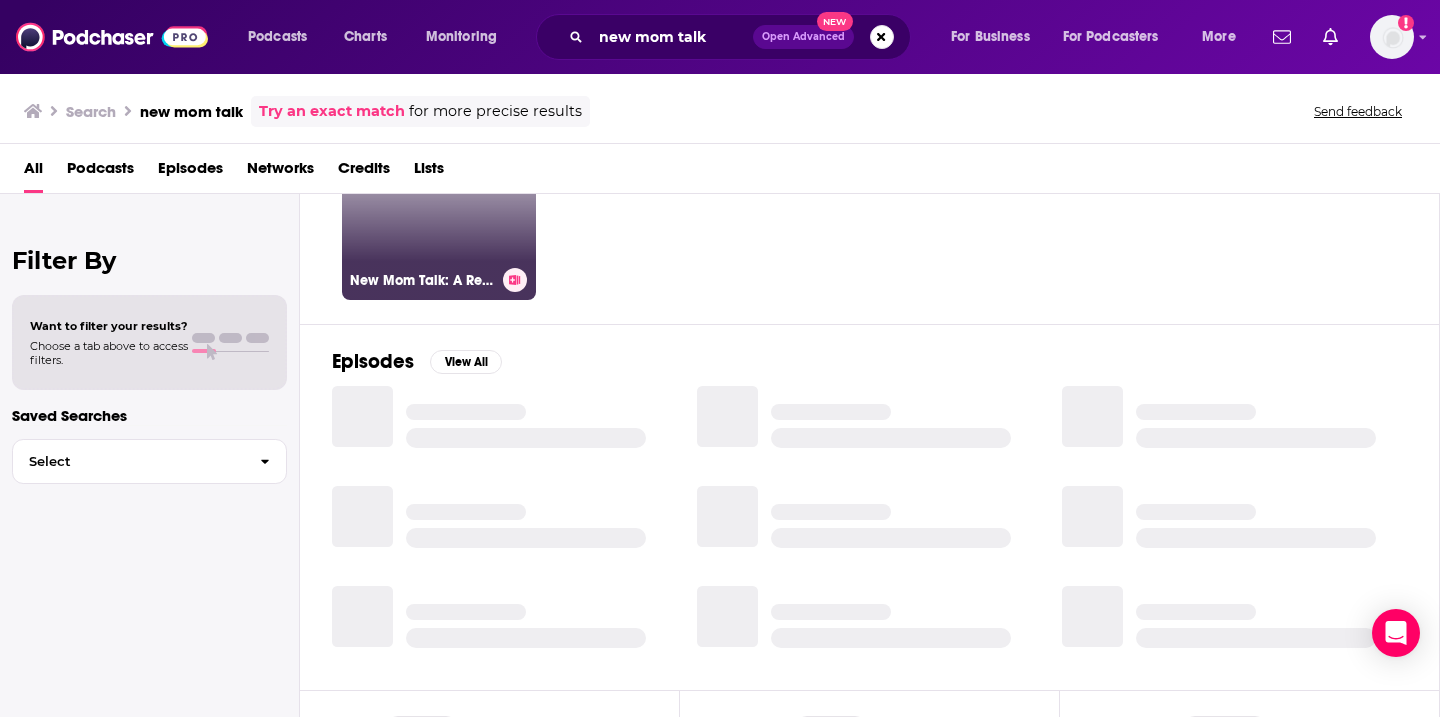 click on "[NUMBER] New Mom Talk: A Resource for Pregnant, Expecting Moms & New Moms & Pregnancy" at bounding box center (439, 203) 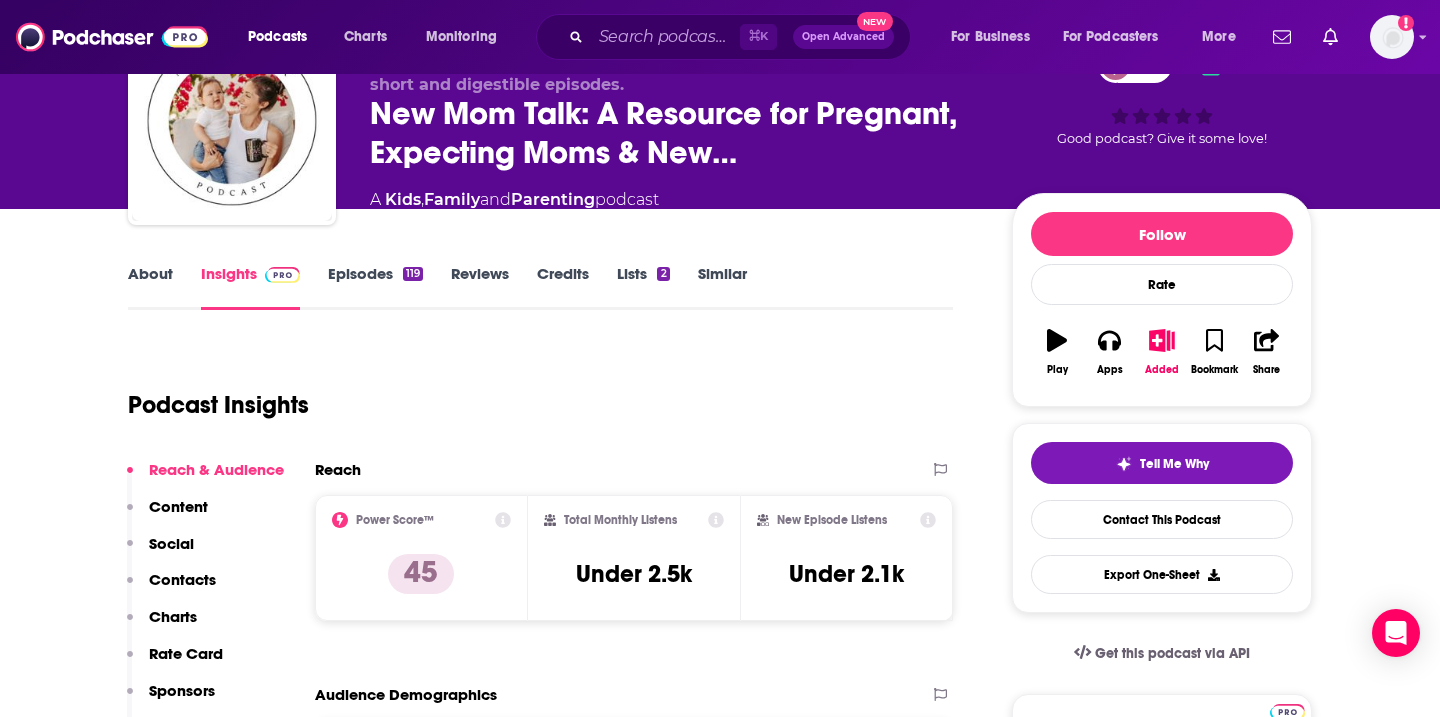 scroll, scrollTop: 22, scrollLeft: 0, axis: vertical 